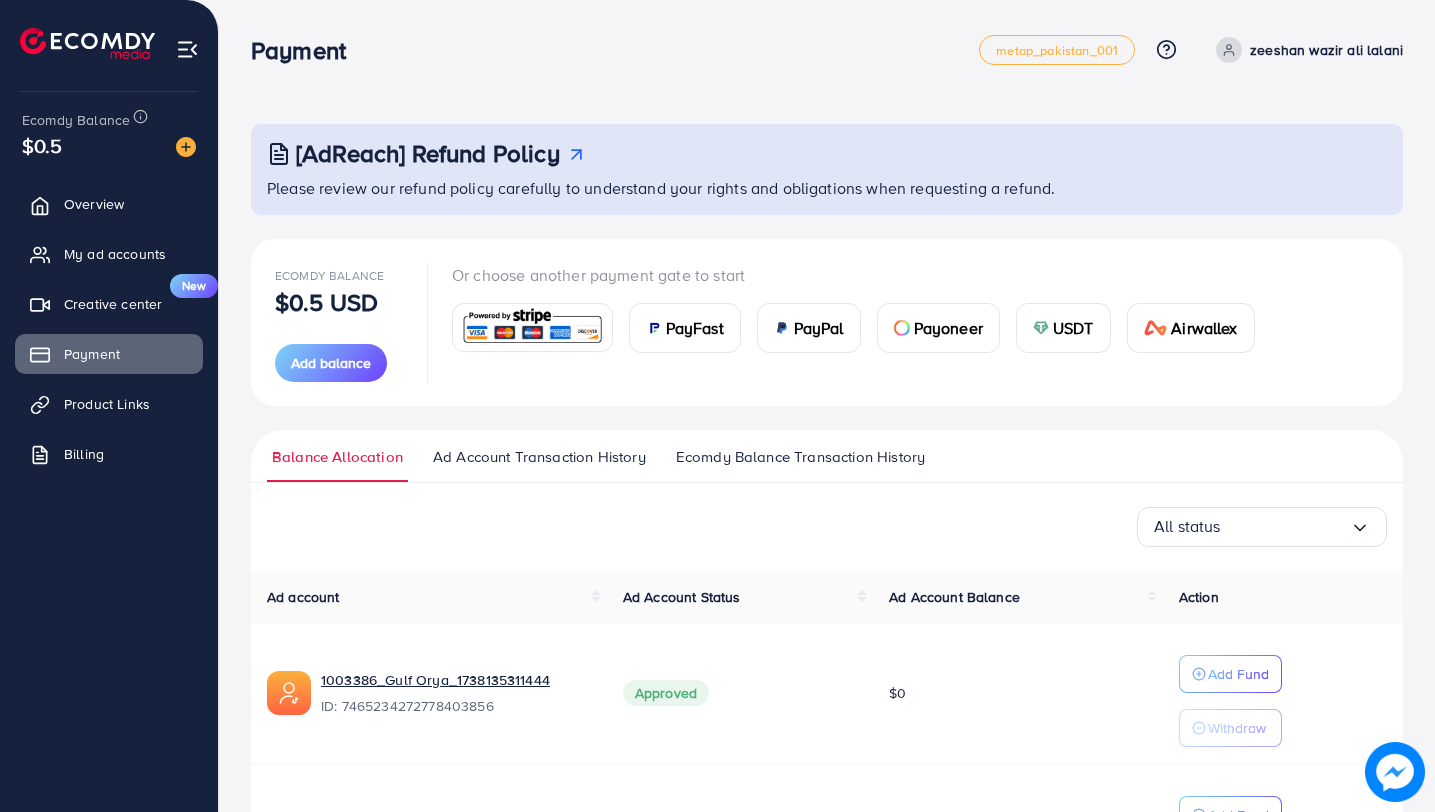 scroll, scrollTop: 177, scrollLeft: 0, axis: vertical 